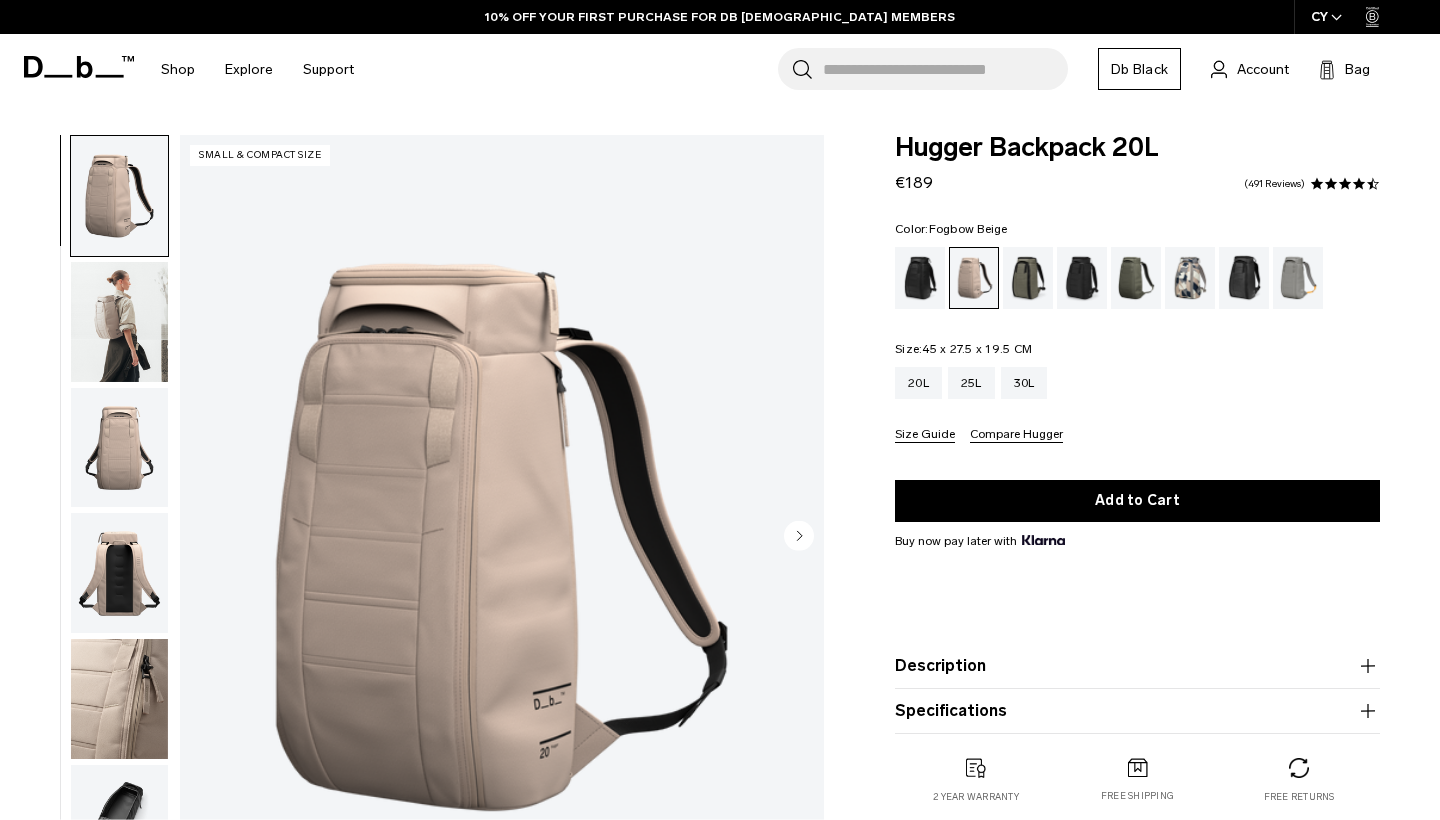 scroll, scrollTop: 0, scrollLeft: 0, axis: both 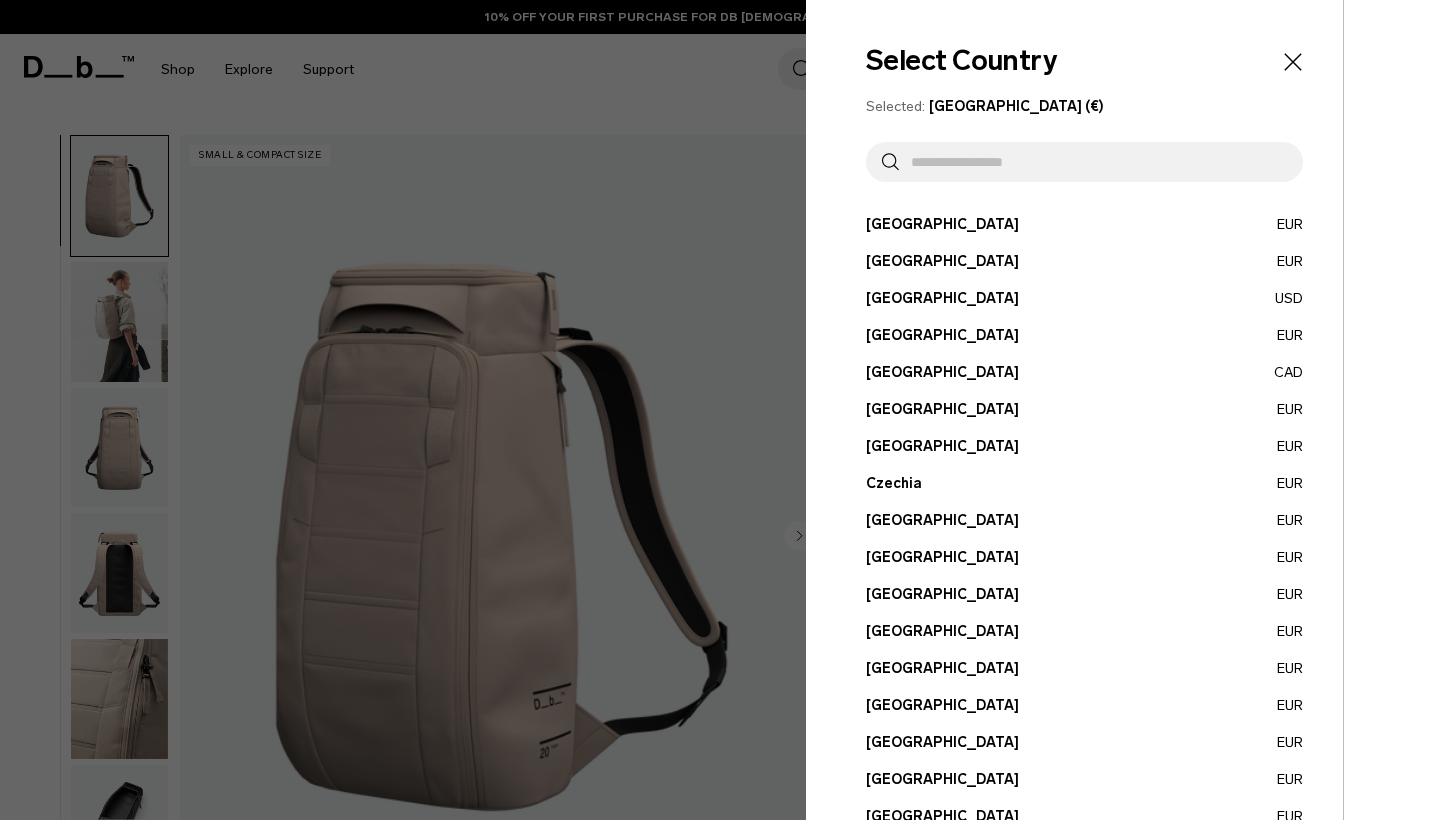 click at bounding box center [1093, 162] 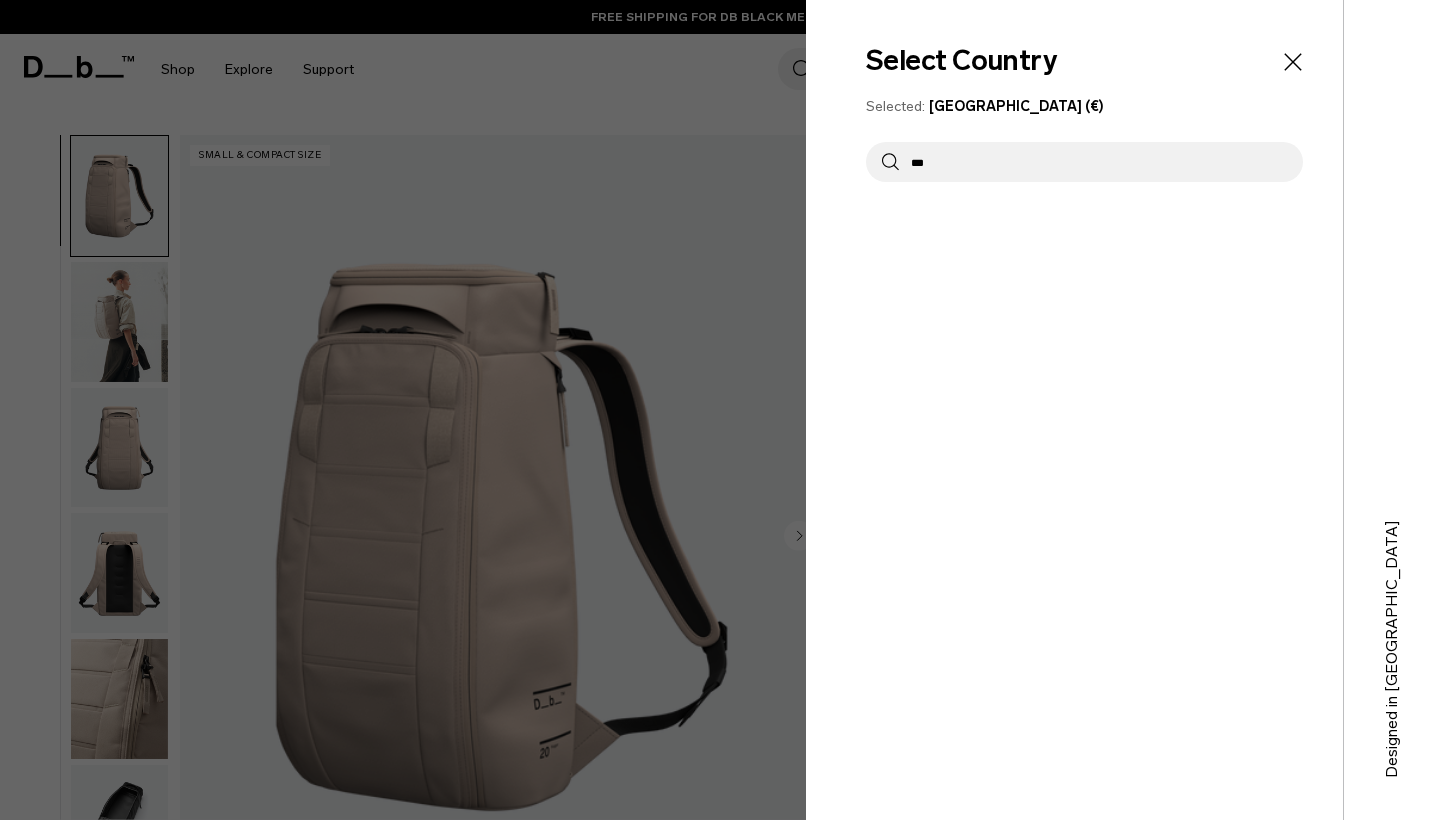 type on "****" 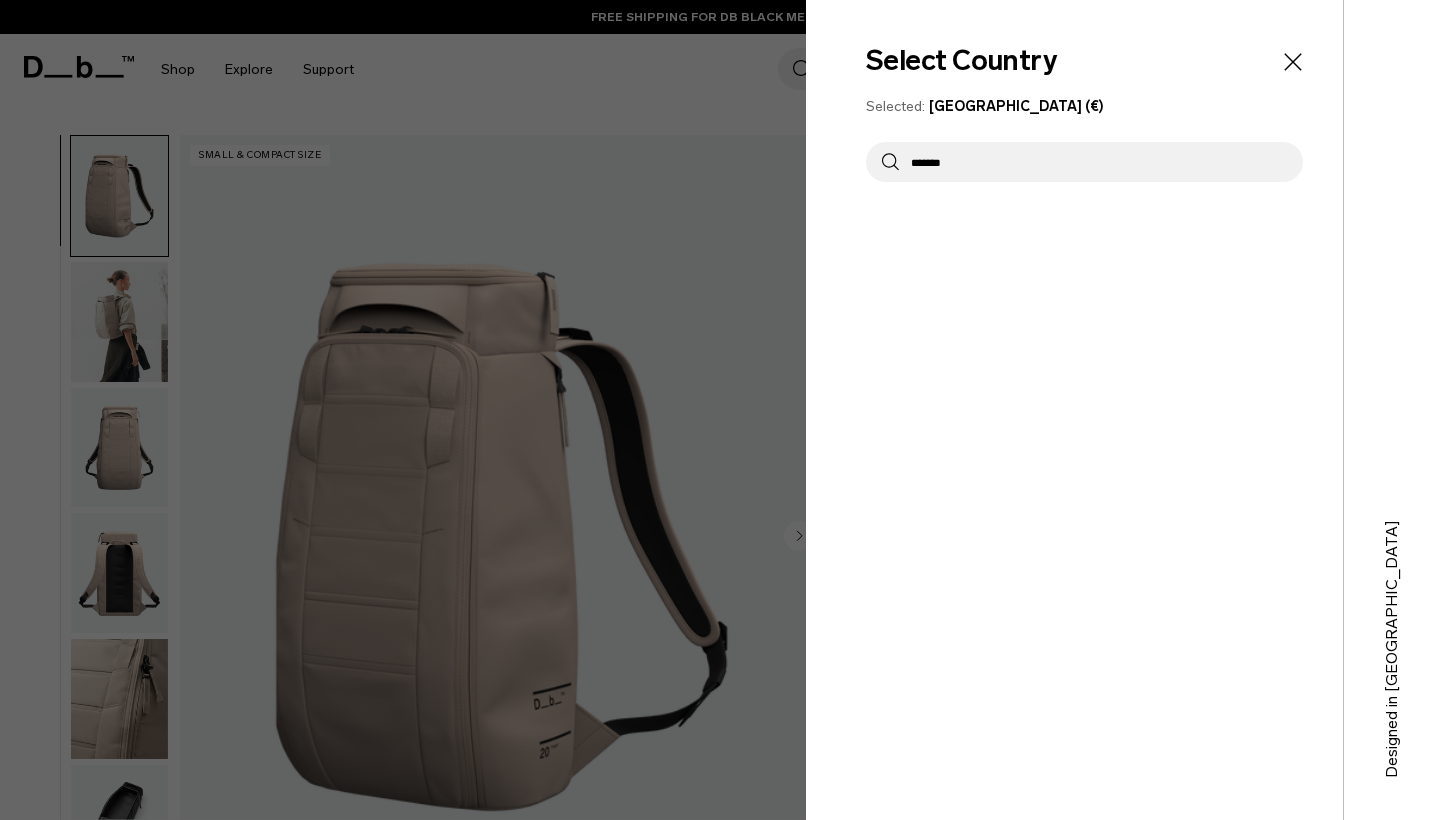 click on "*******" at bounding box center [1093, 162] 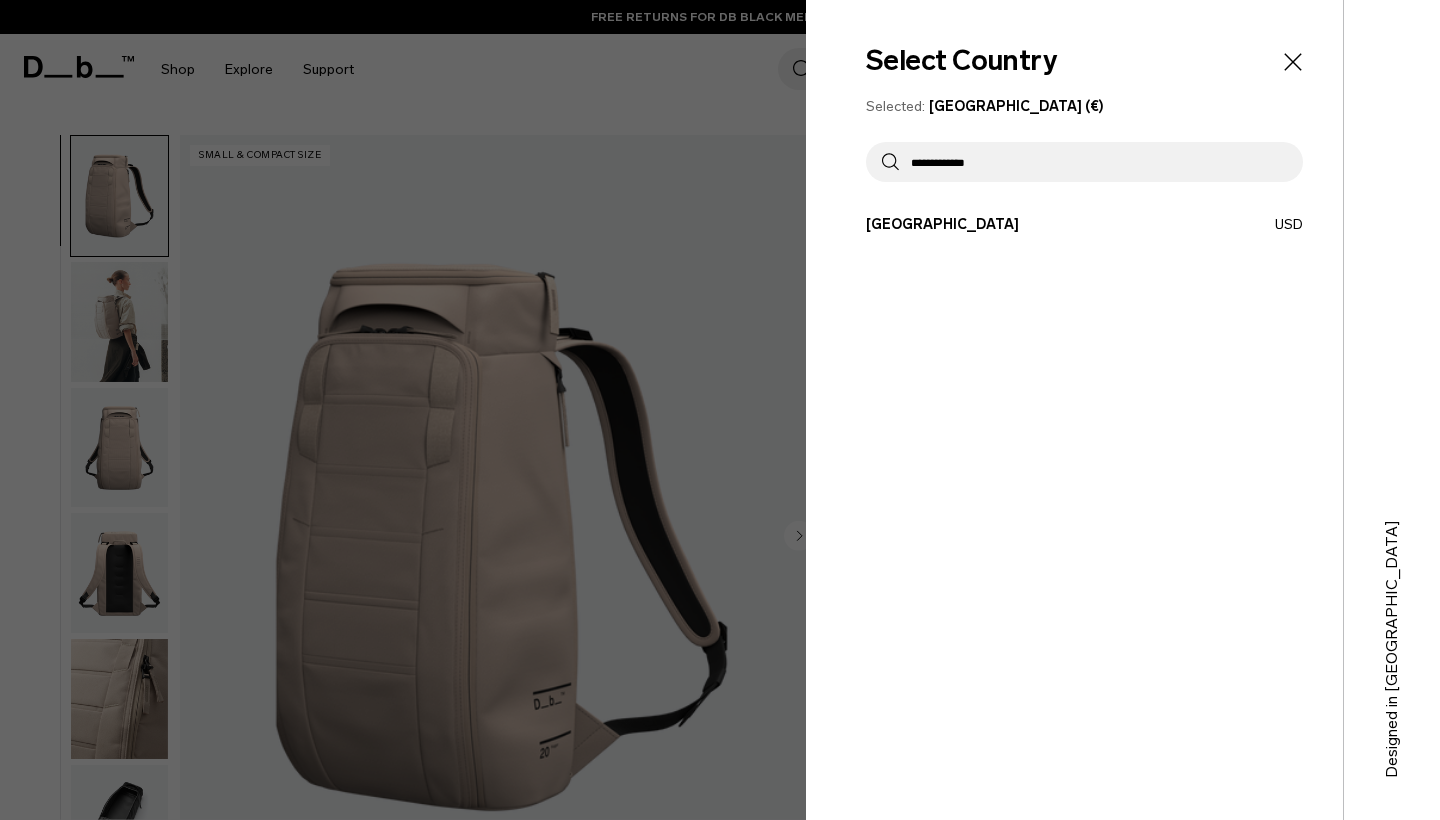 type on "**********" 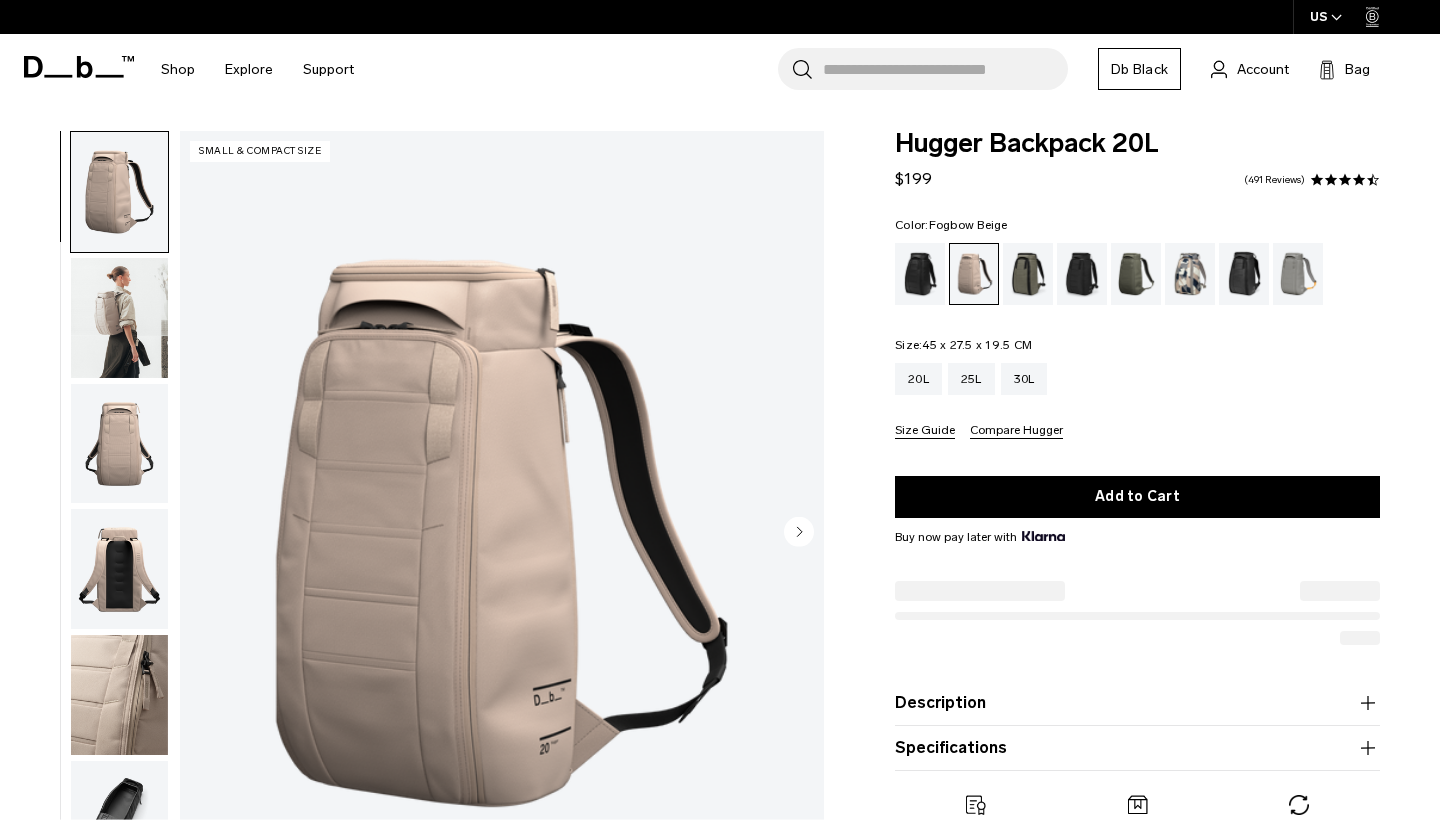 scroll, scrollTop: 0, scrollLeft: 0, axis: both 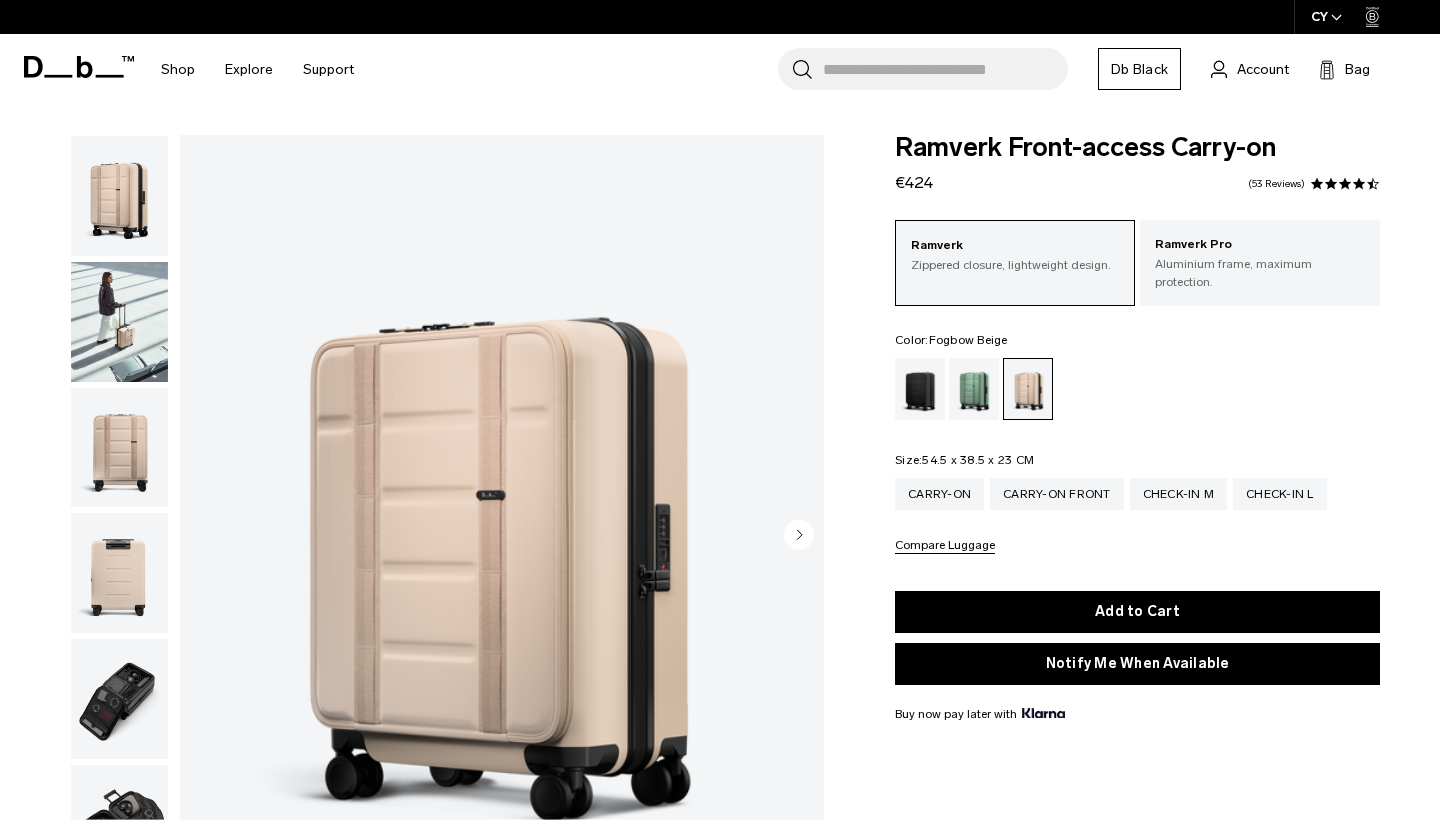 click at bounding box center [119, 322] 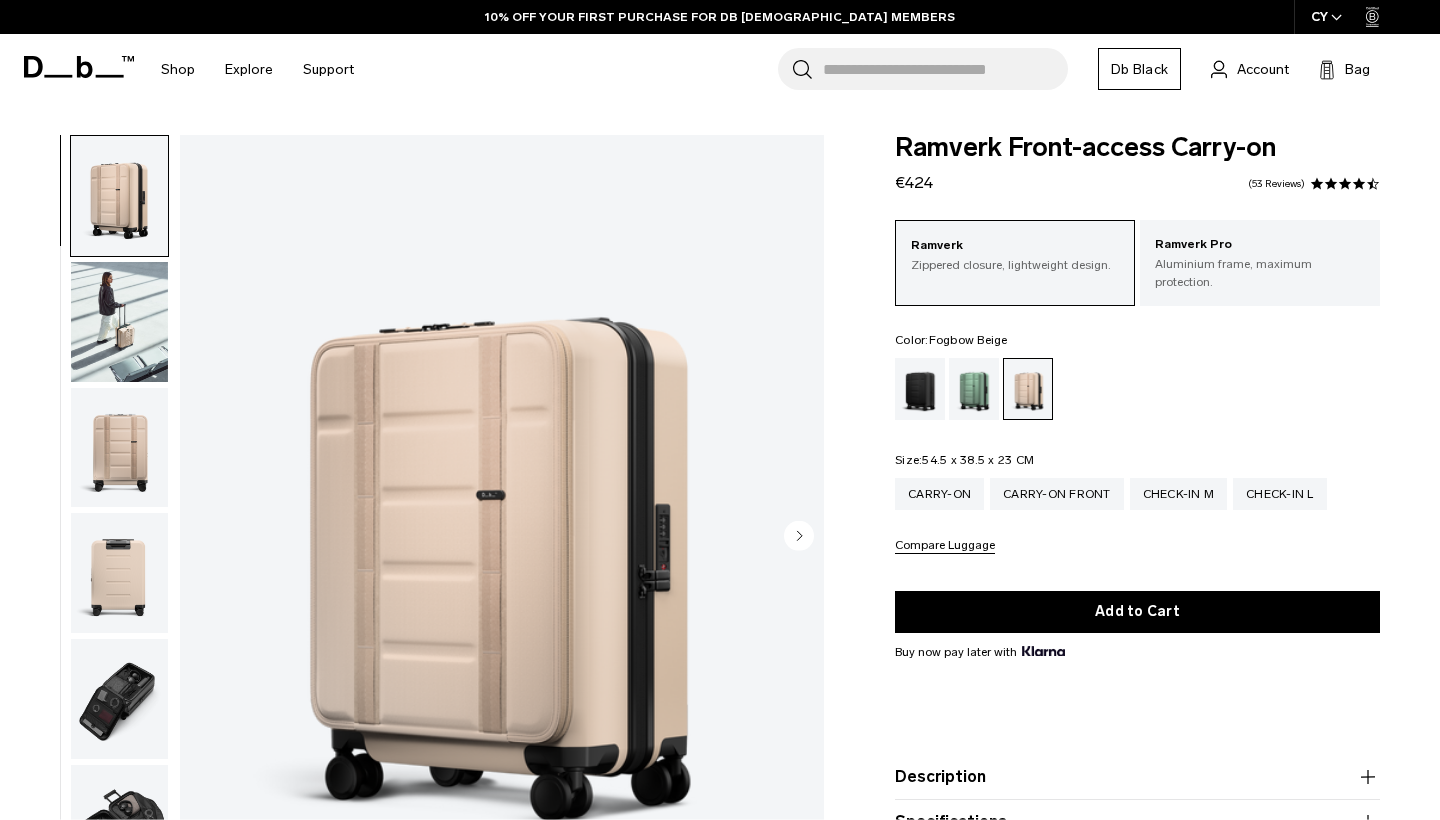 scroll, scrollTop: 0, scrollLeft: 0, axis: both 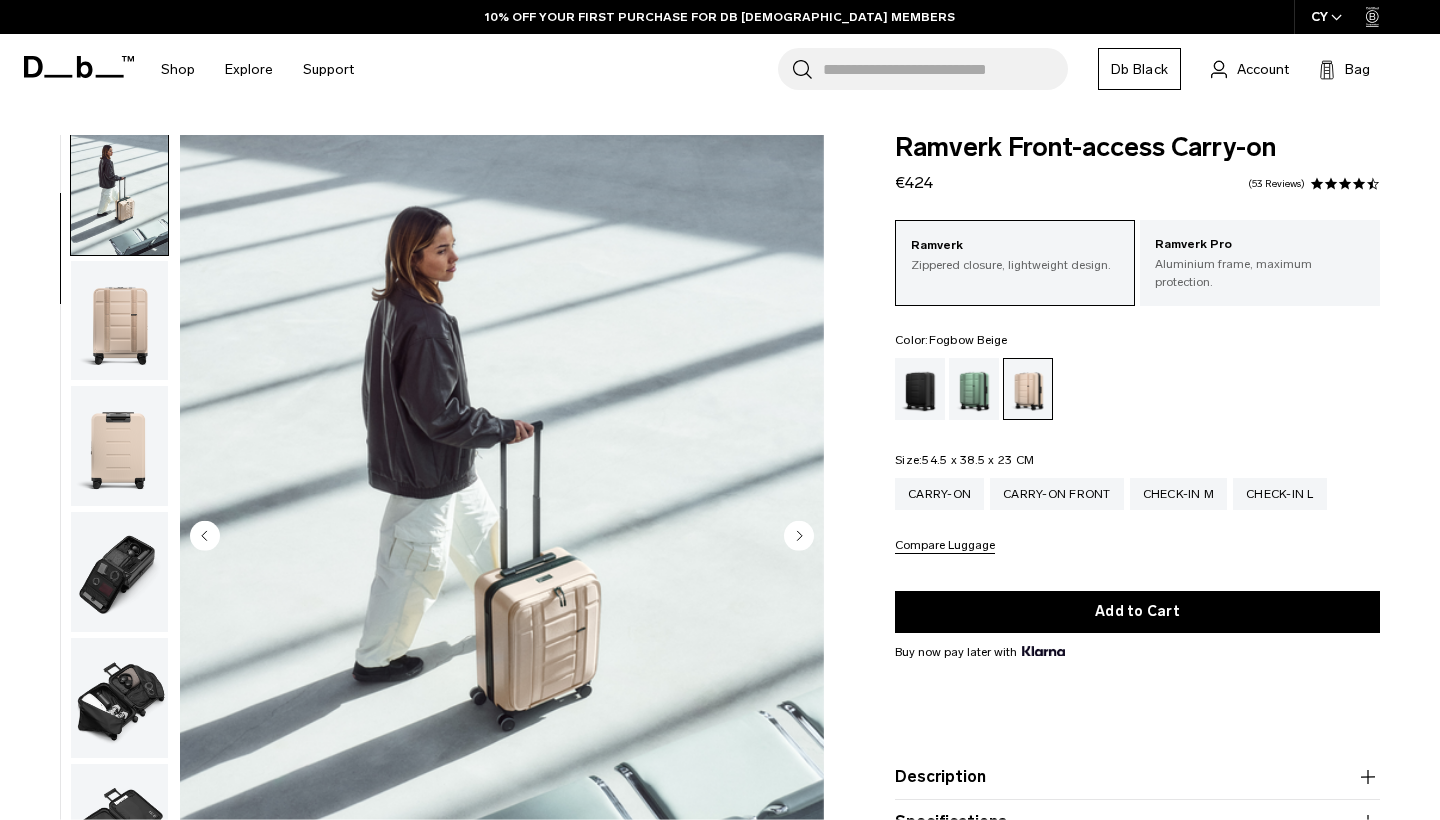 click at bounding box center [119, 321] 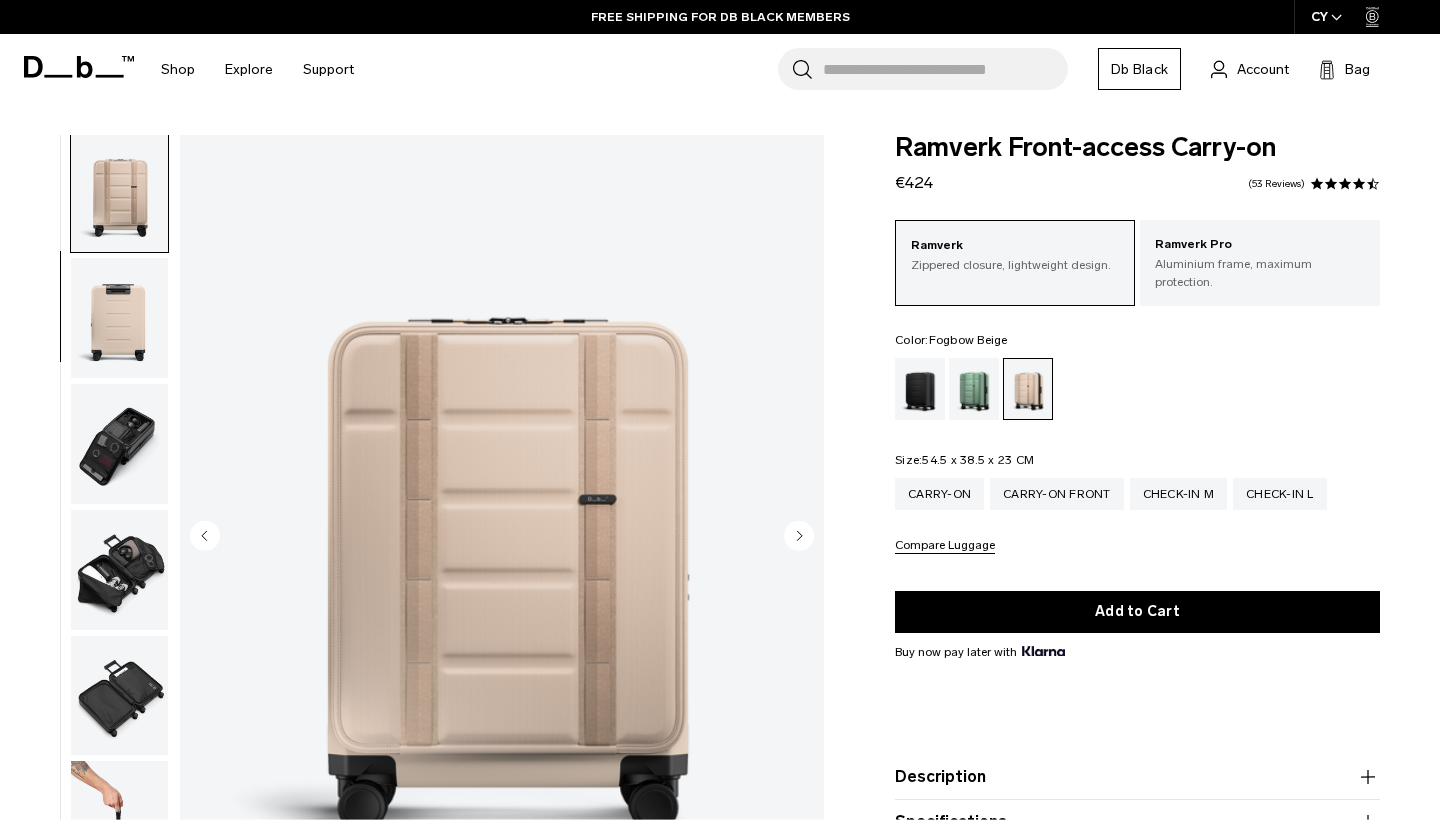 click at bounding box center (119, 318) 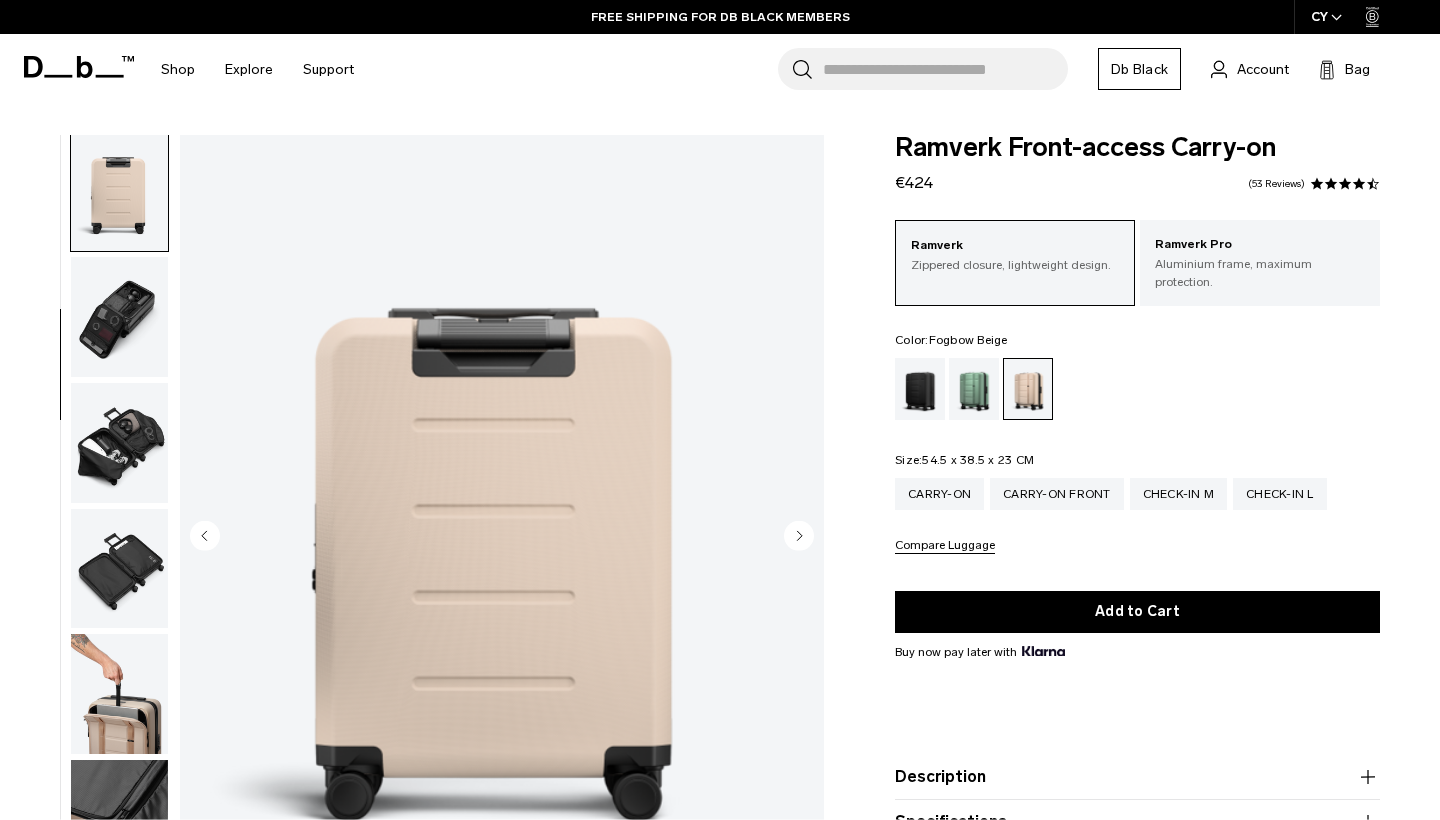 click at bounding box center [119, 317] 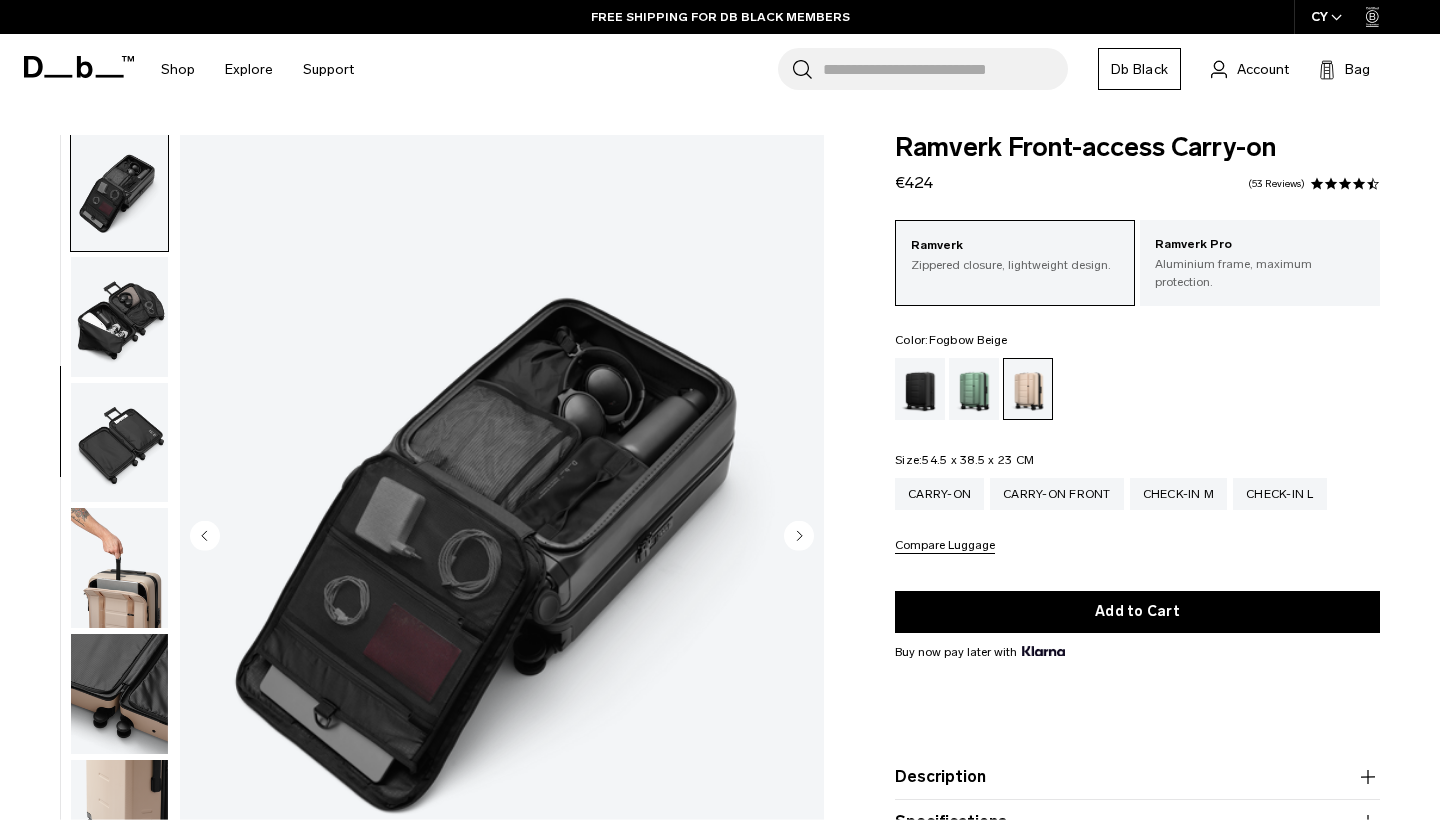 scroll, scrollTop: 509, scrollLeft: 0, axis: vertical 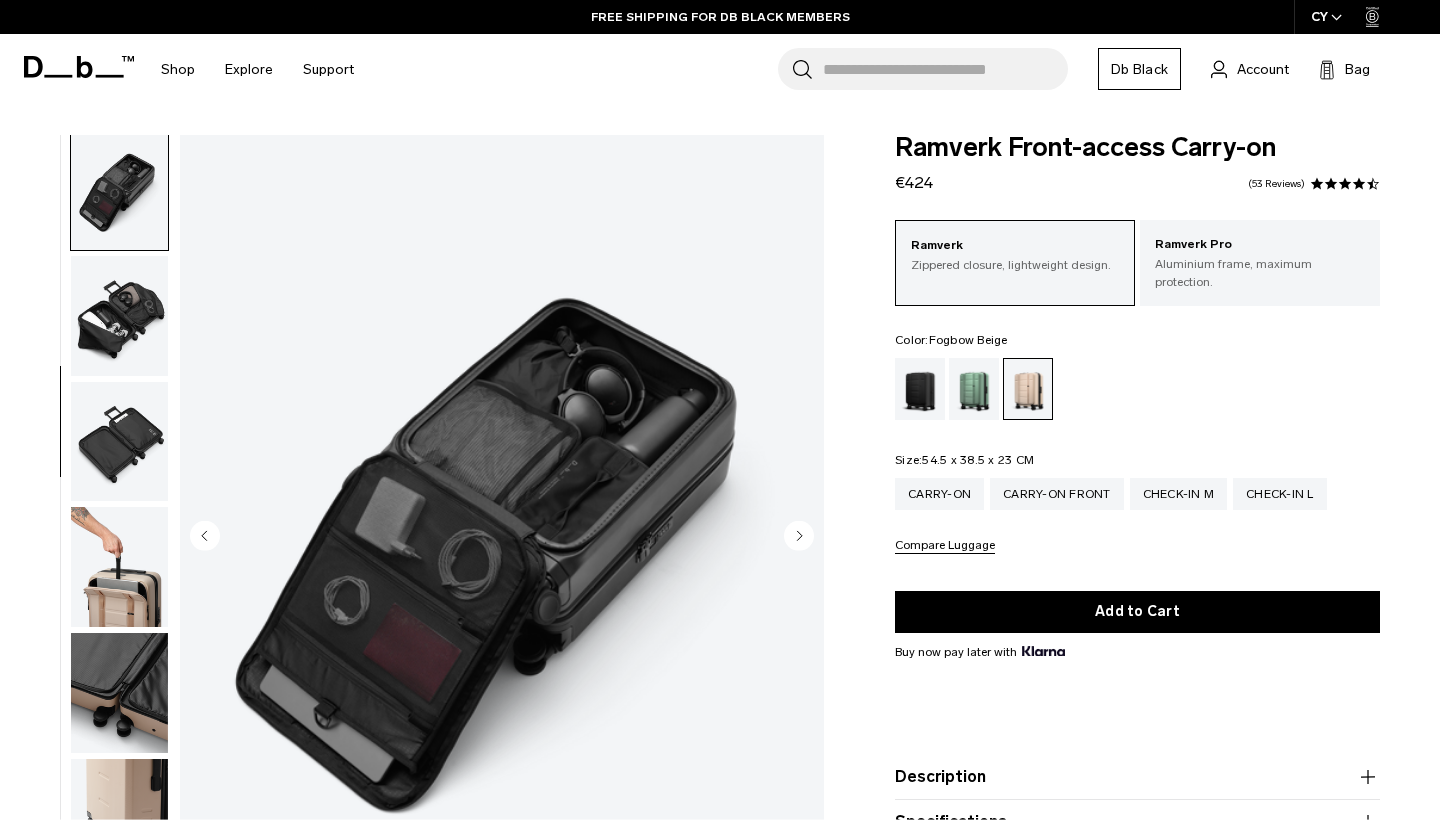 click at bounding box center (119, 316) 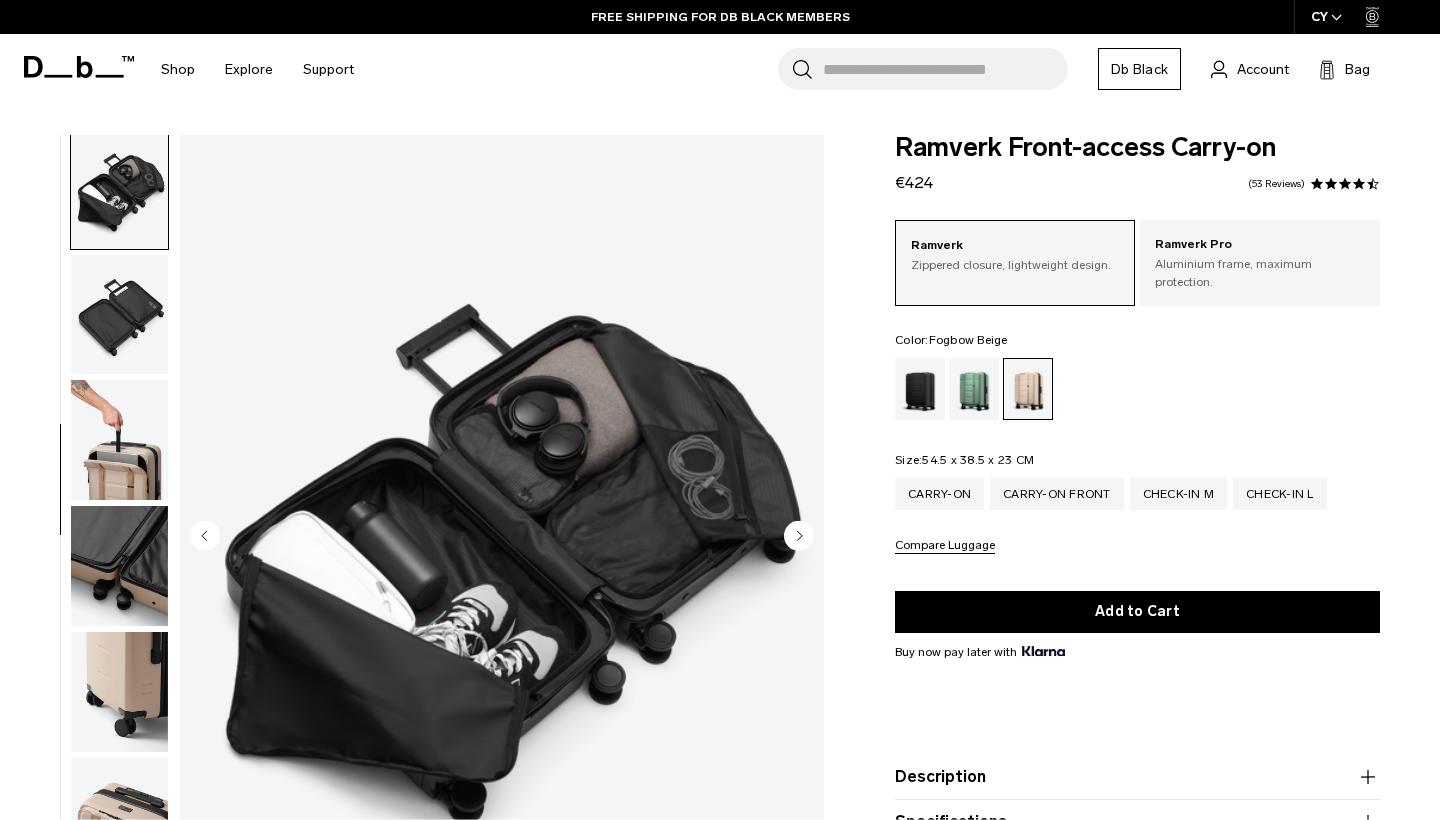 click at bounding box center [119, 315] 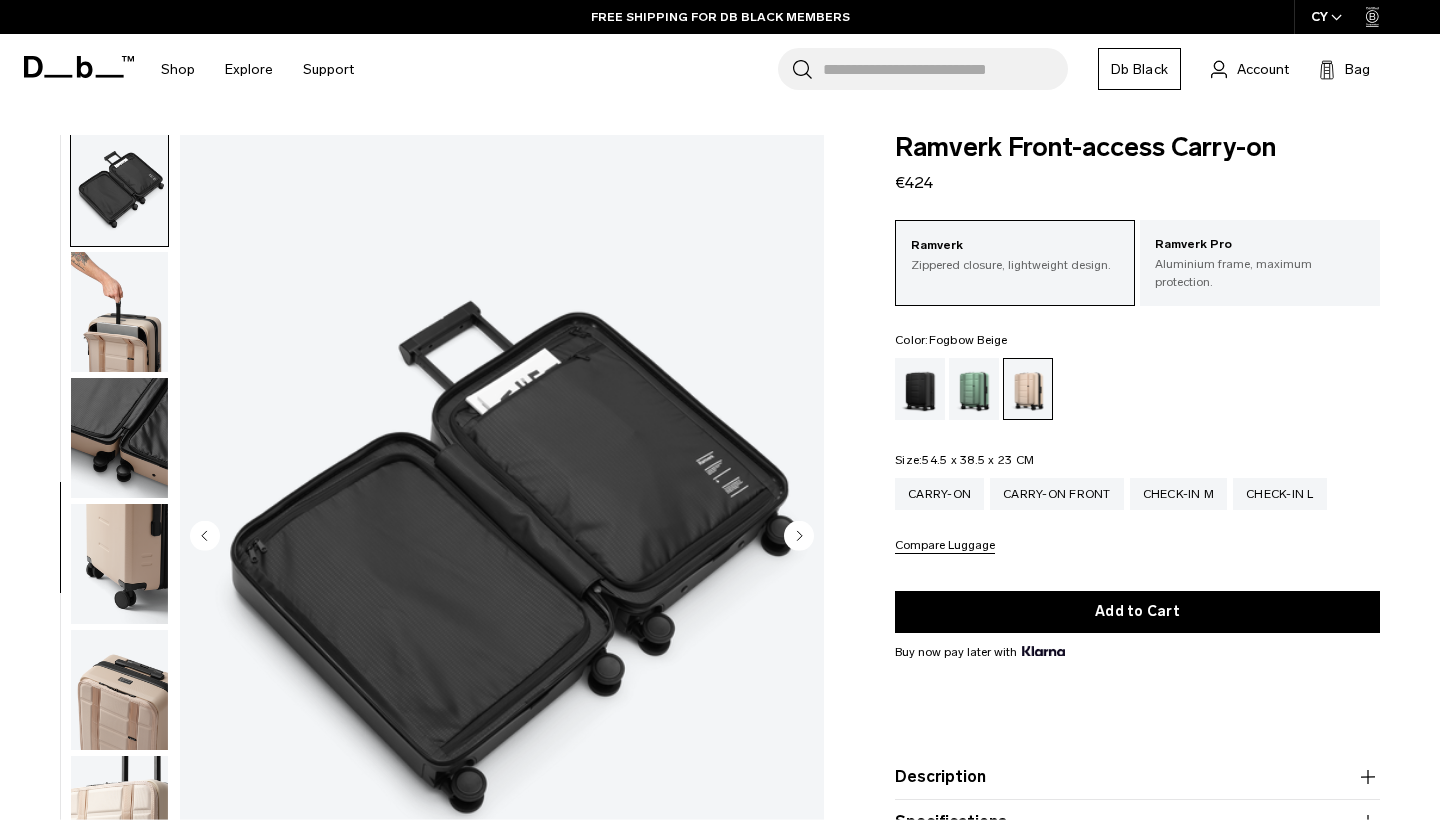 click at bounding box center (119, 312) 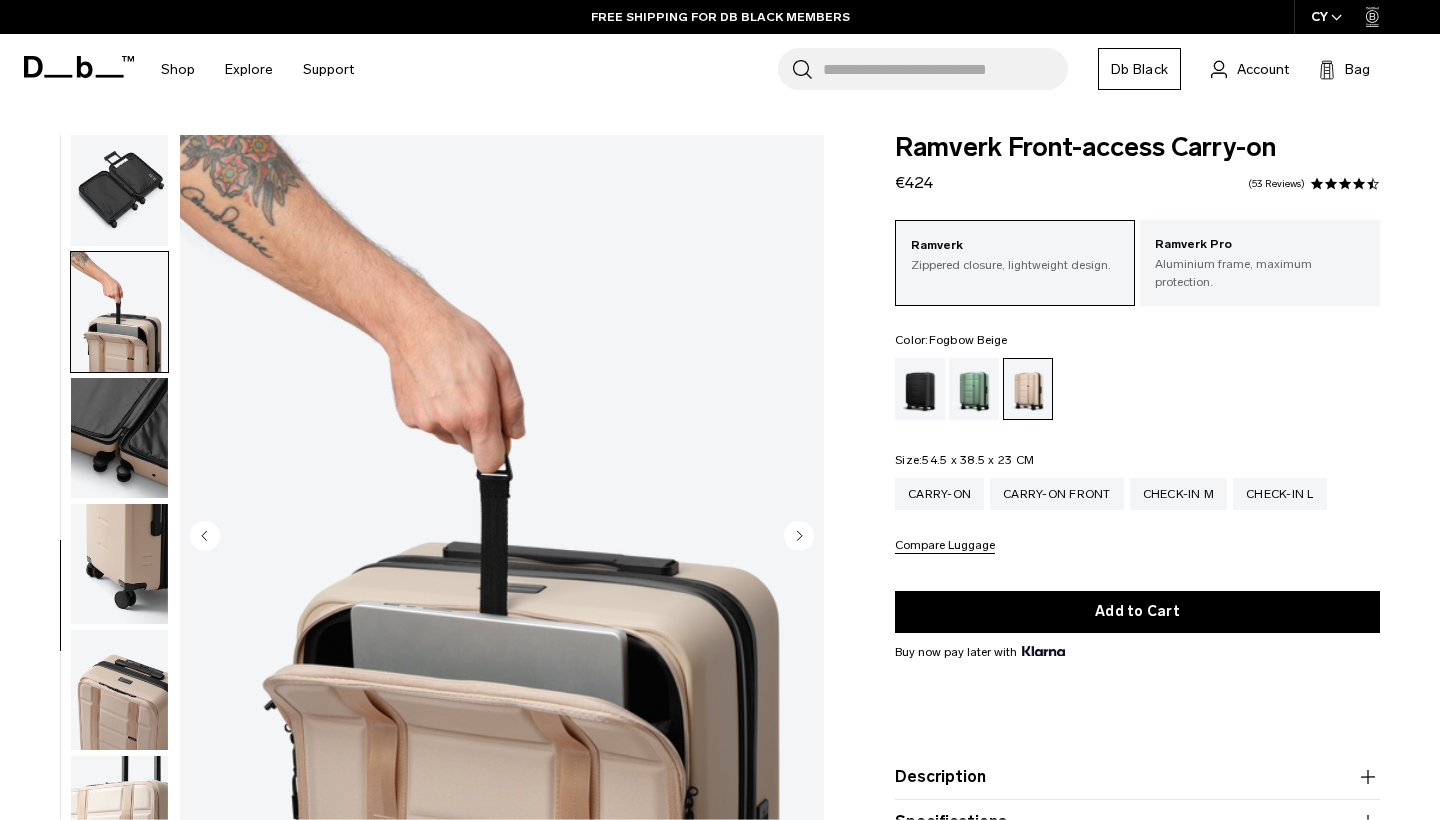 scroll, scrollTop: 845, scrollLeft: 0, axis: vertical 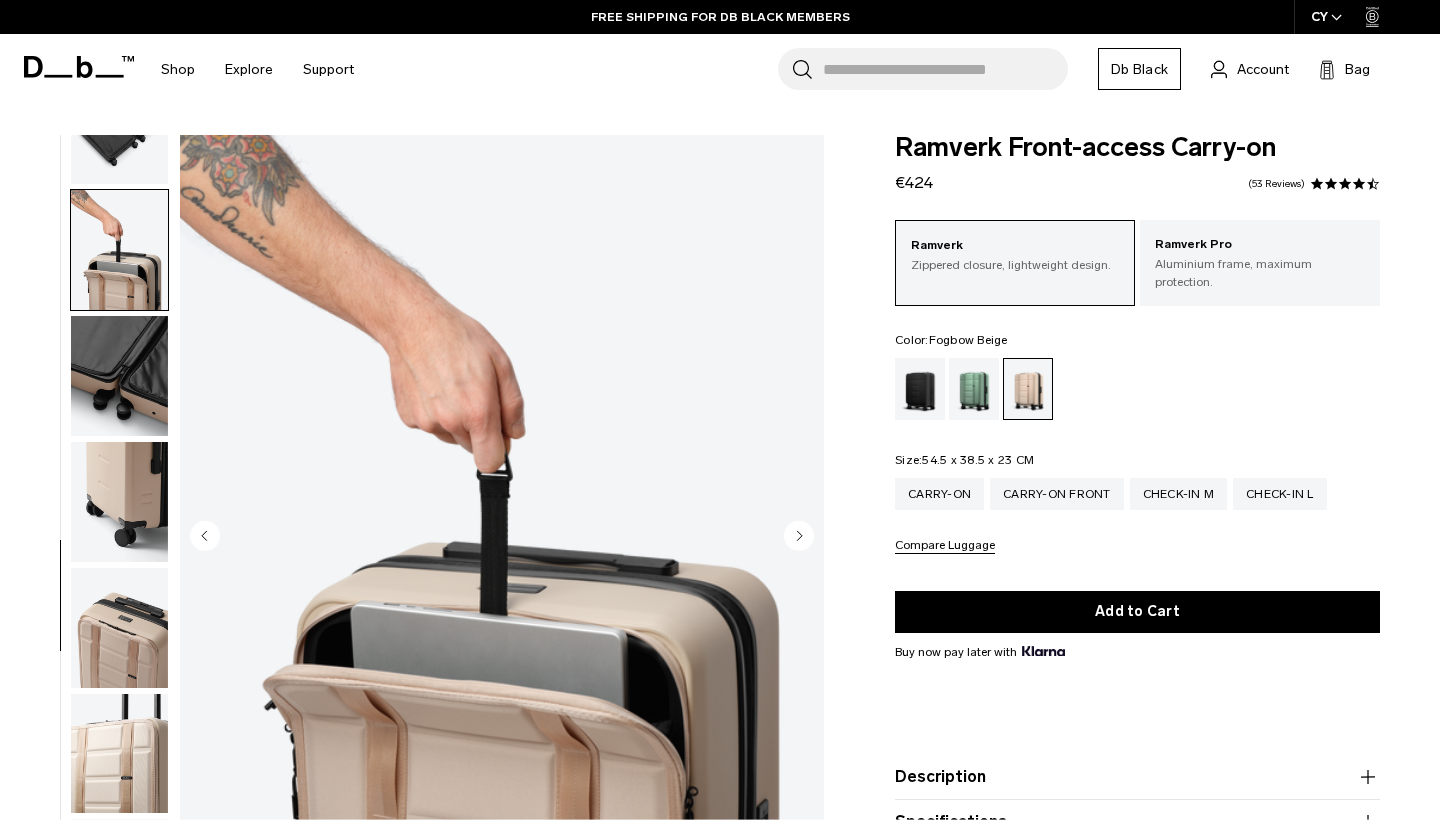 click at bounding box center (119, 376) 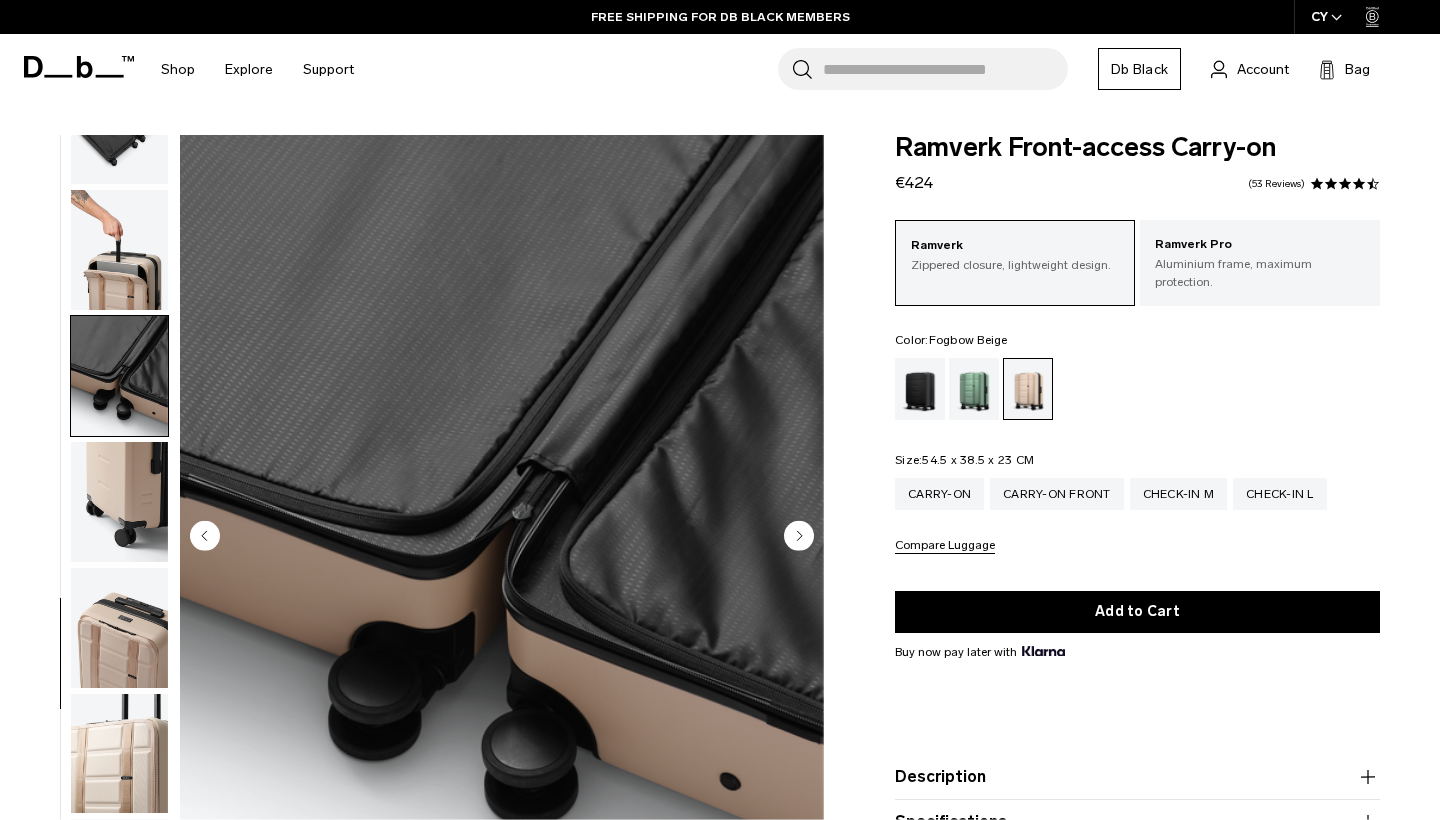 click at bounding box center (119, 376) 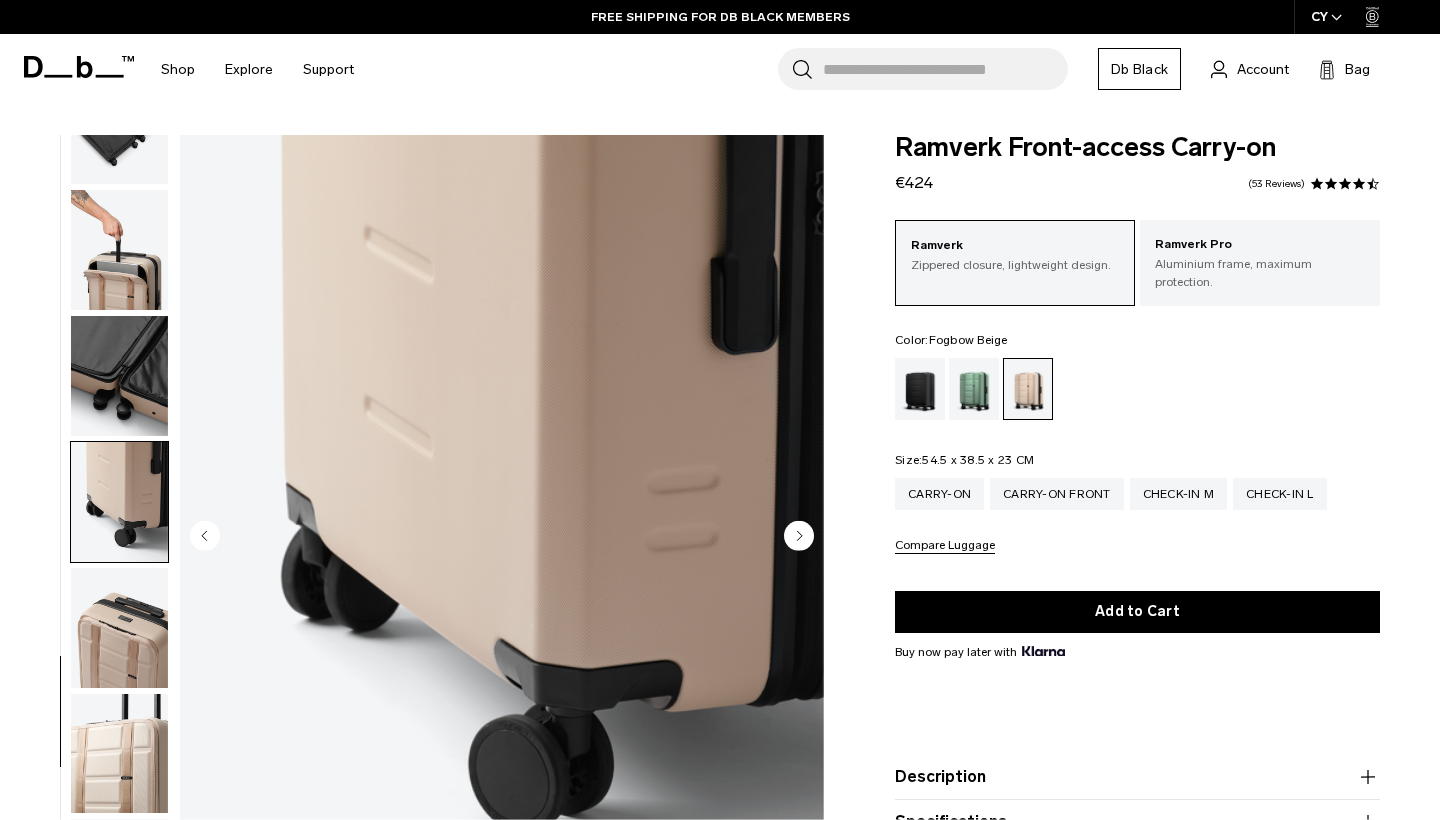 click at bounding box center [119, 628] 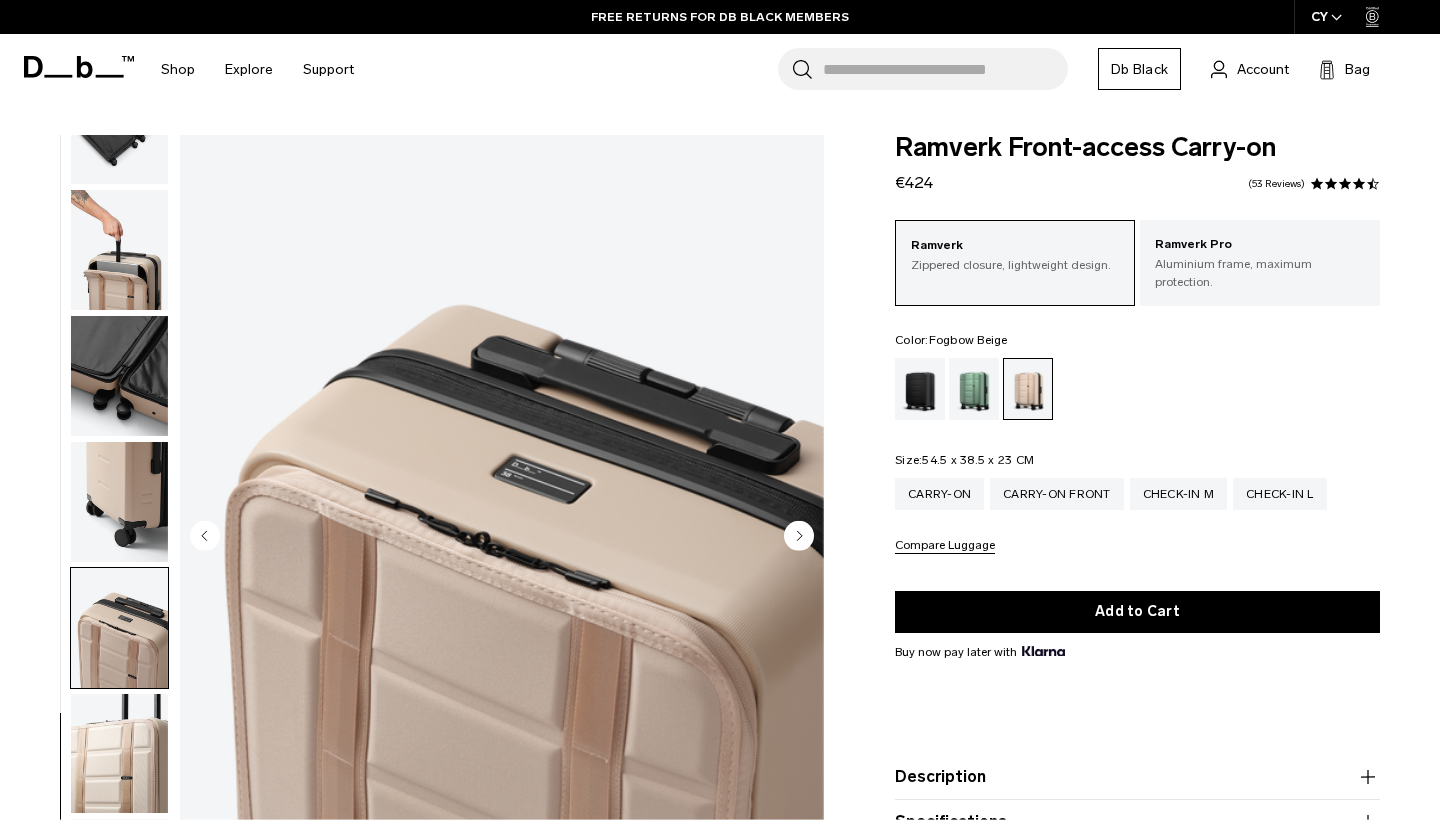 click at bounding box center [119, 754] 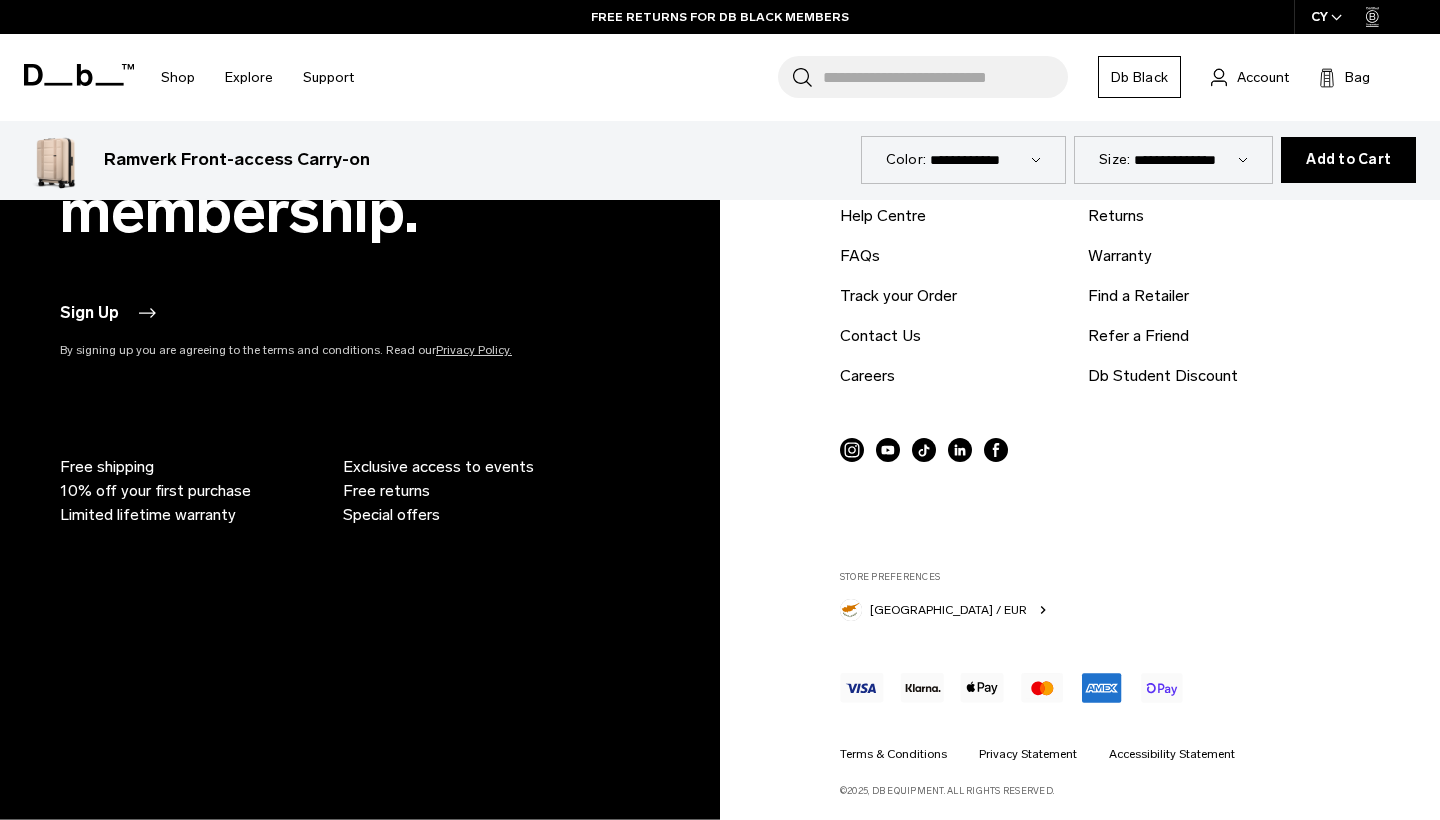 scroll, scrollTop: 7105, scrollLeft: 0, axis: vertical 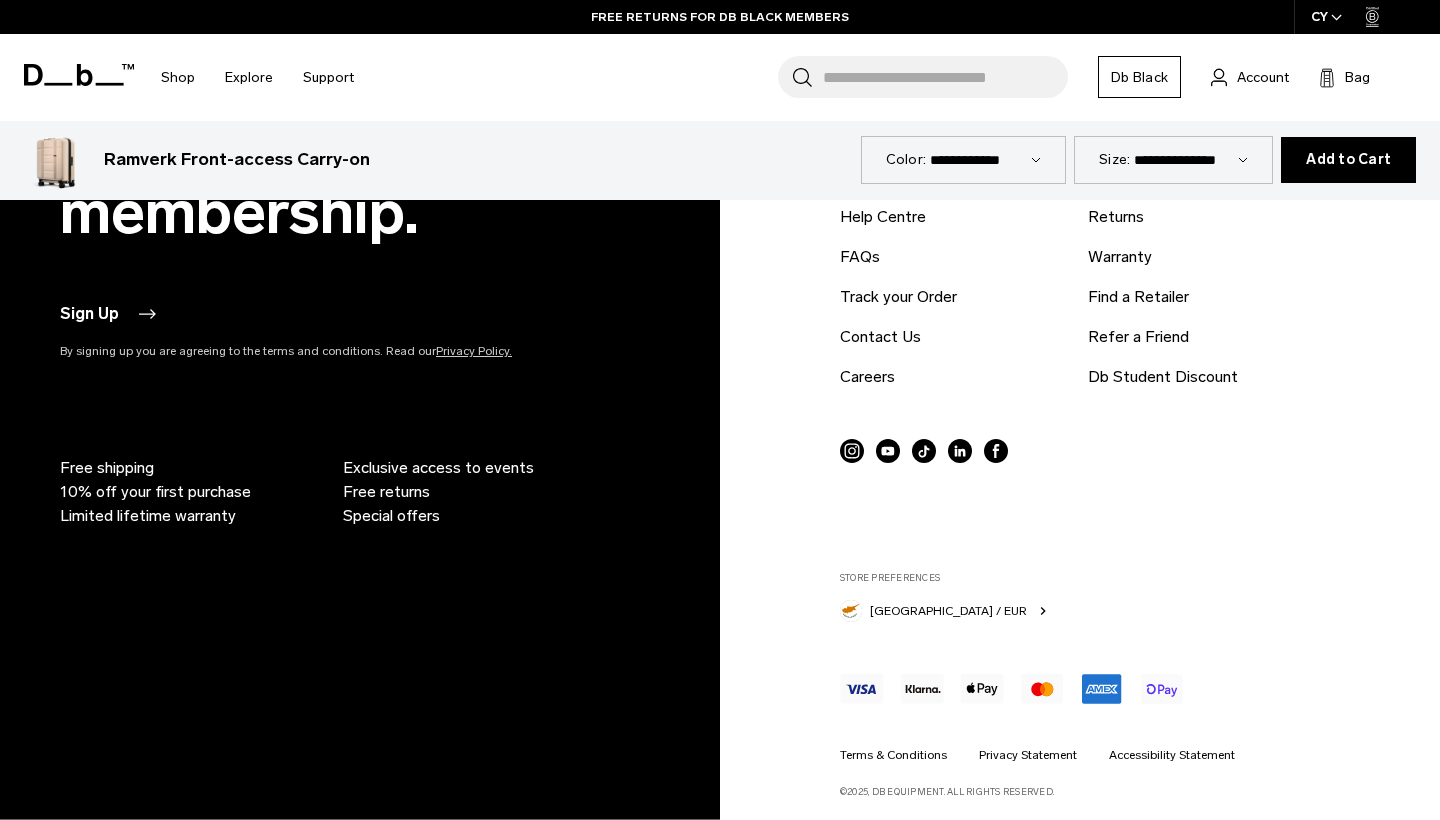click on "CY" at bounding box center (1327, 17) 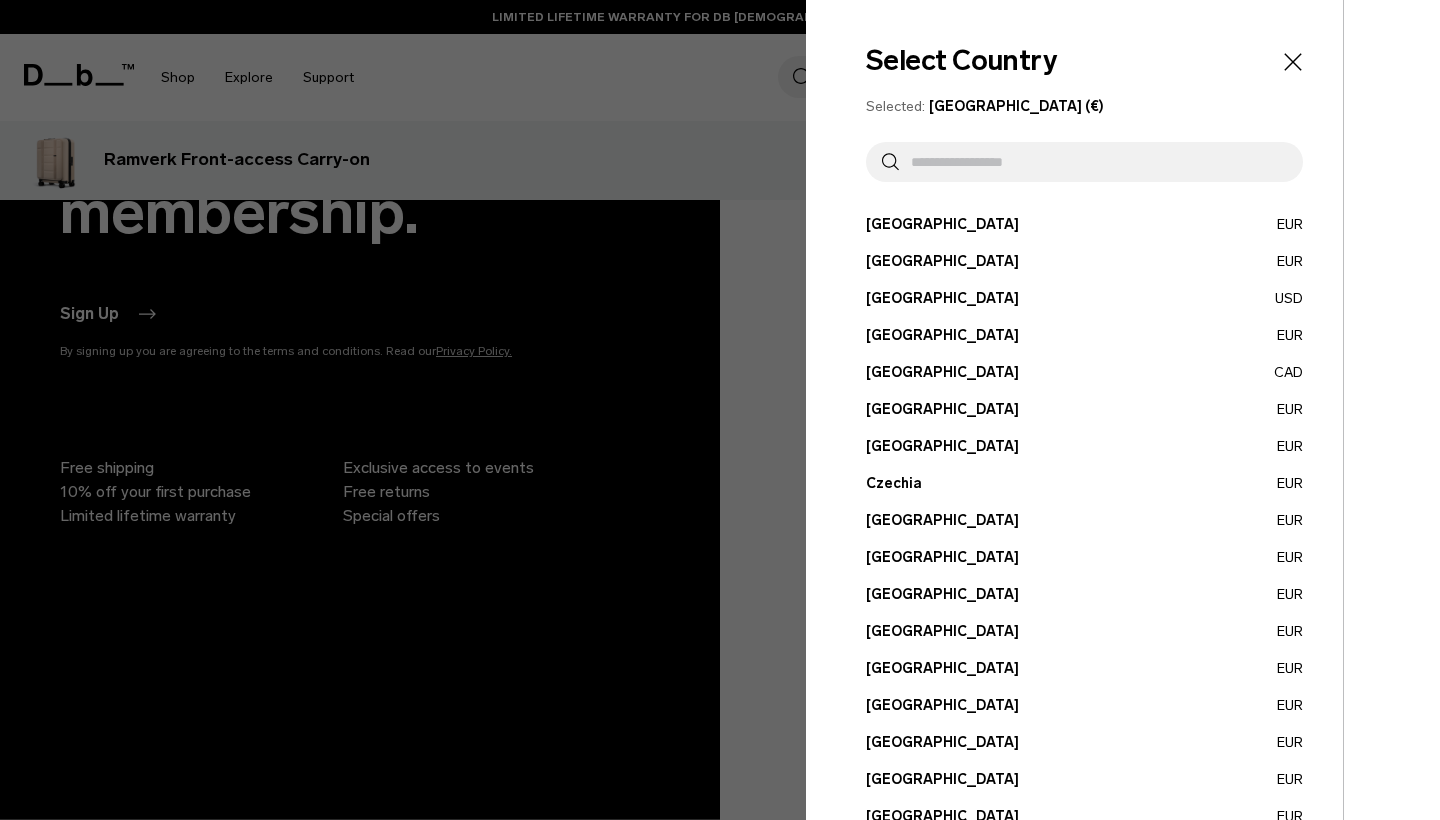 scroll, scrollTop: 0, scrollLeft: 0, axis: both 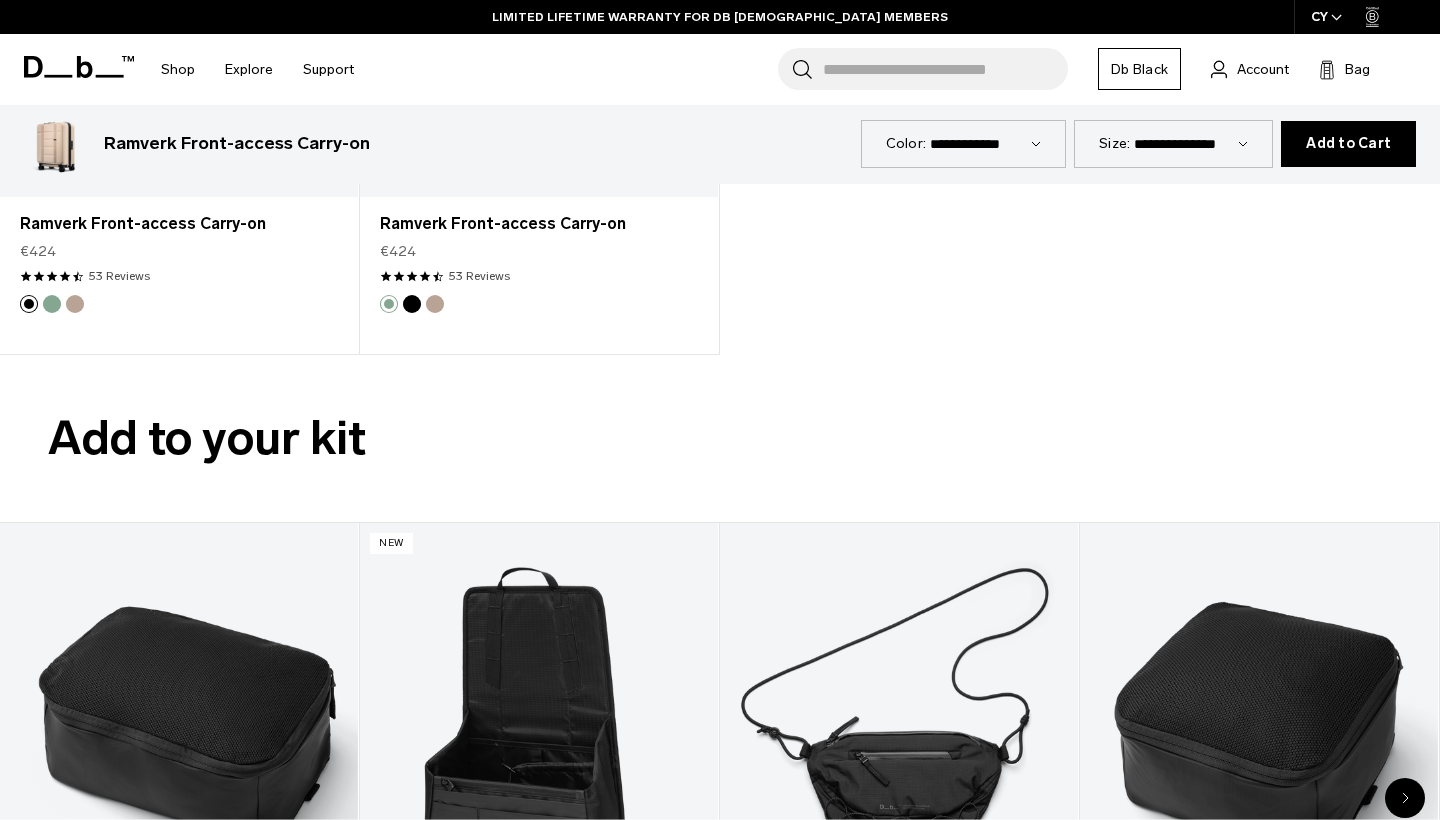 click on "Add to Cart" at bounding box center [1348, 144] 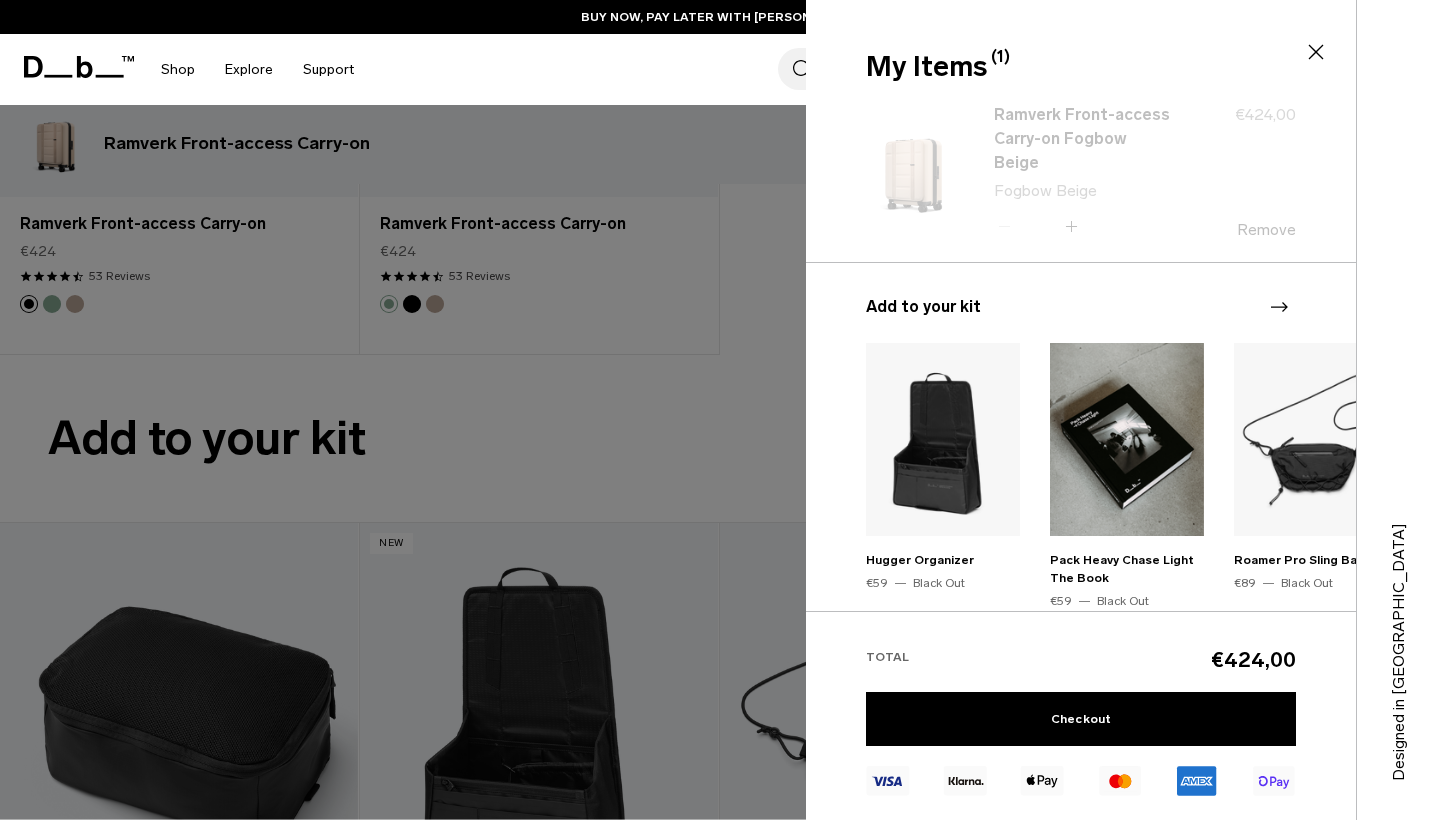 click on "Skip to content
Summer Sale Ends In:
00
days,
00
hours,
00
minutes ,
00
seconds
BUY NOW, PAY LATER WITH KLARNA
10% OFF YOUR FIRST PURCHASE FOR DB BLACK MEMBERS
FREE SHIPPING FOR DB BLACK MEMBERS
FREE RETURNS FOR DB BLACK MEMBERS
LIMITED LIFETIME WARRANTY FOR DB BLACK MEMBERS
BUY NOW, PAY LATER WITH KLARNA
10% OFF YOUR FIRST PURCHASE FOR DB BLACK MEMBERS
Summer Sale Ends In:
00
00 00" at bounding box center [720, -2575] 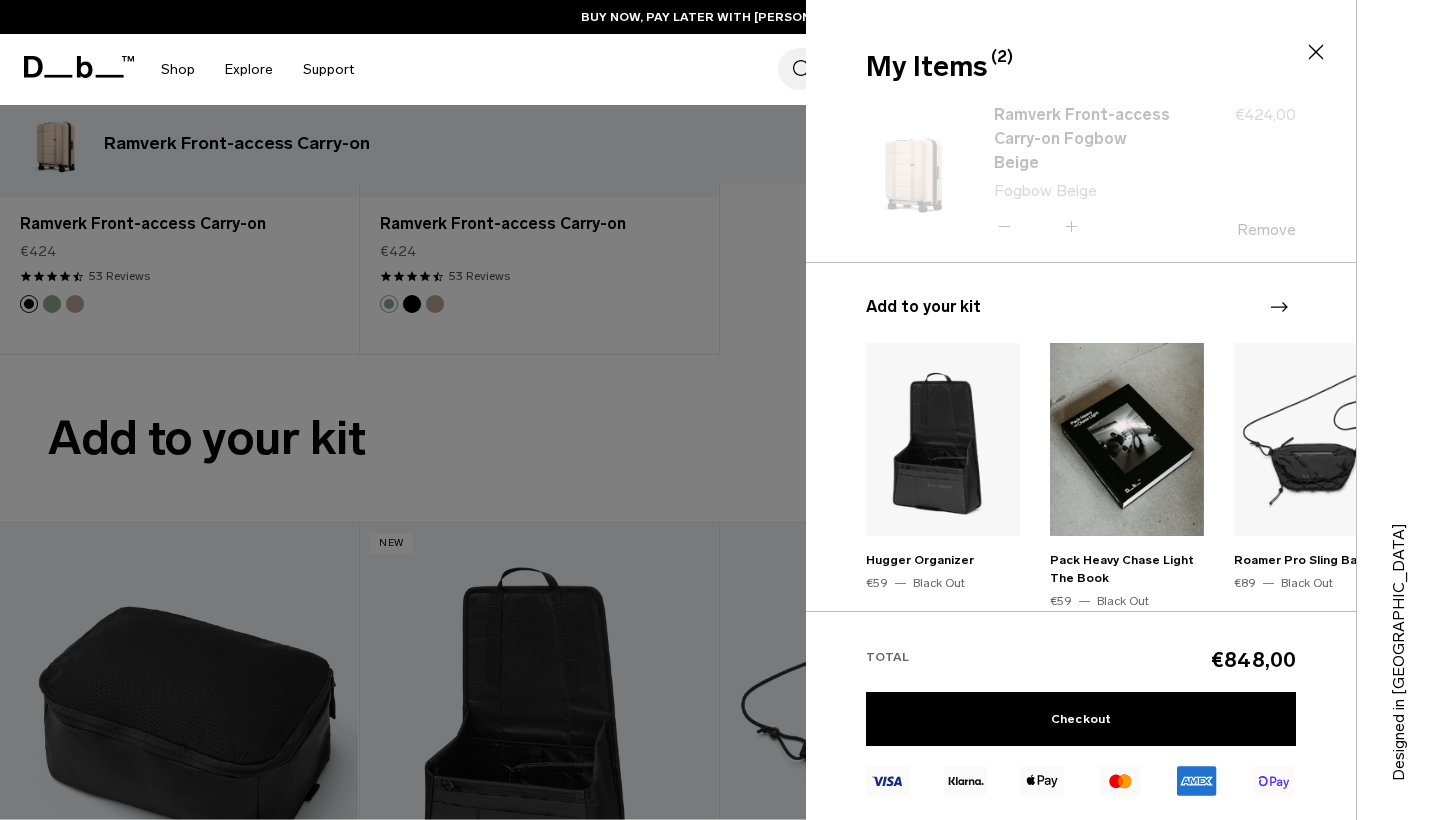 click at bounding box center [720, 410] 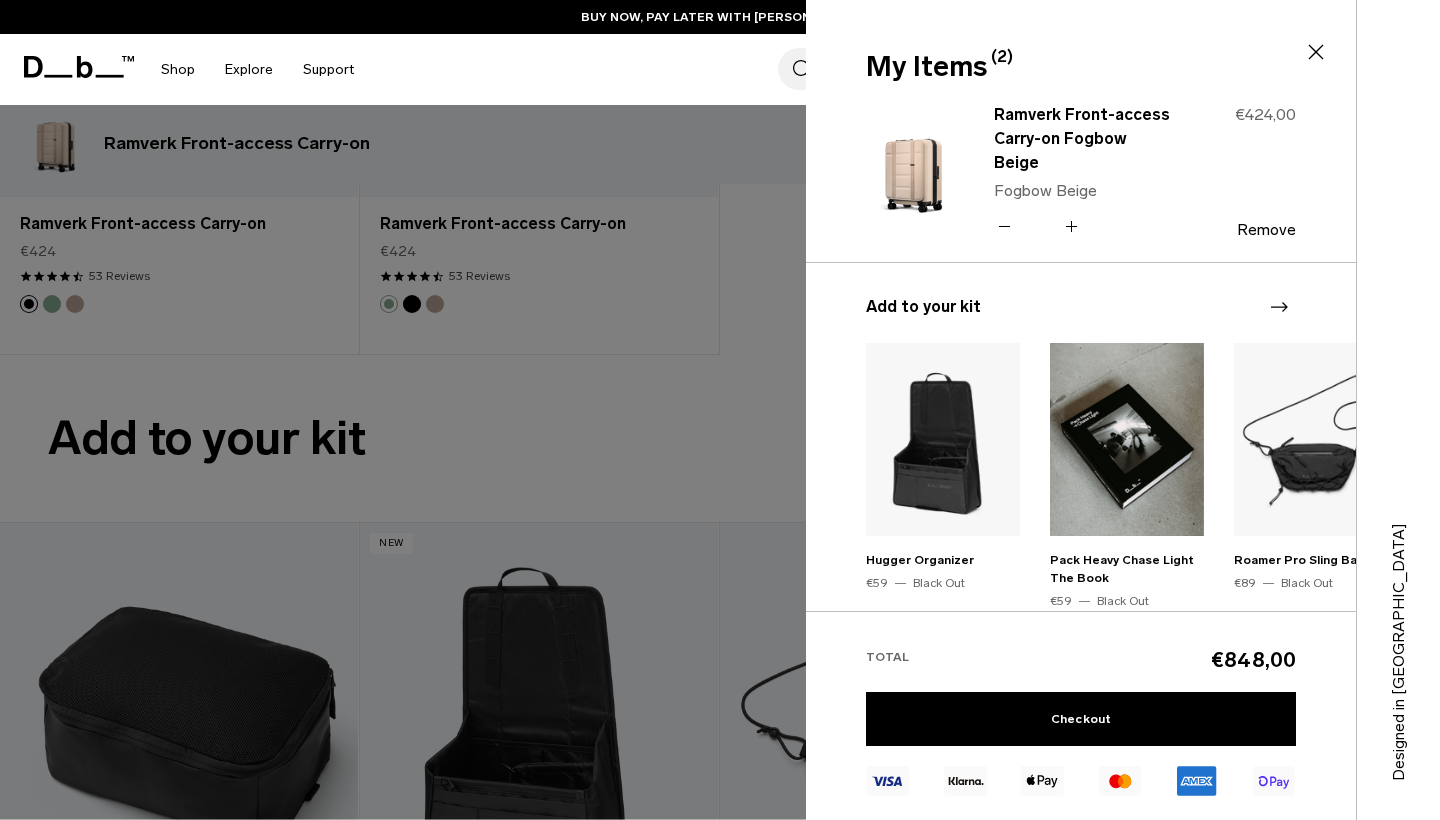 click 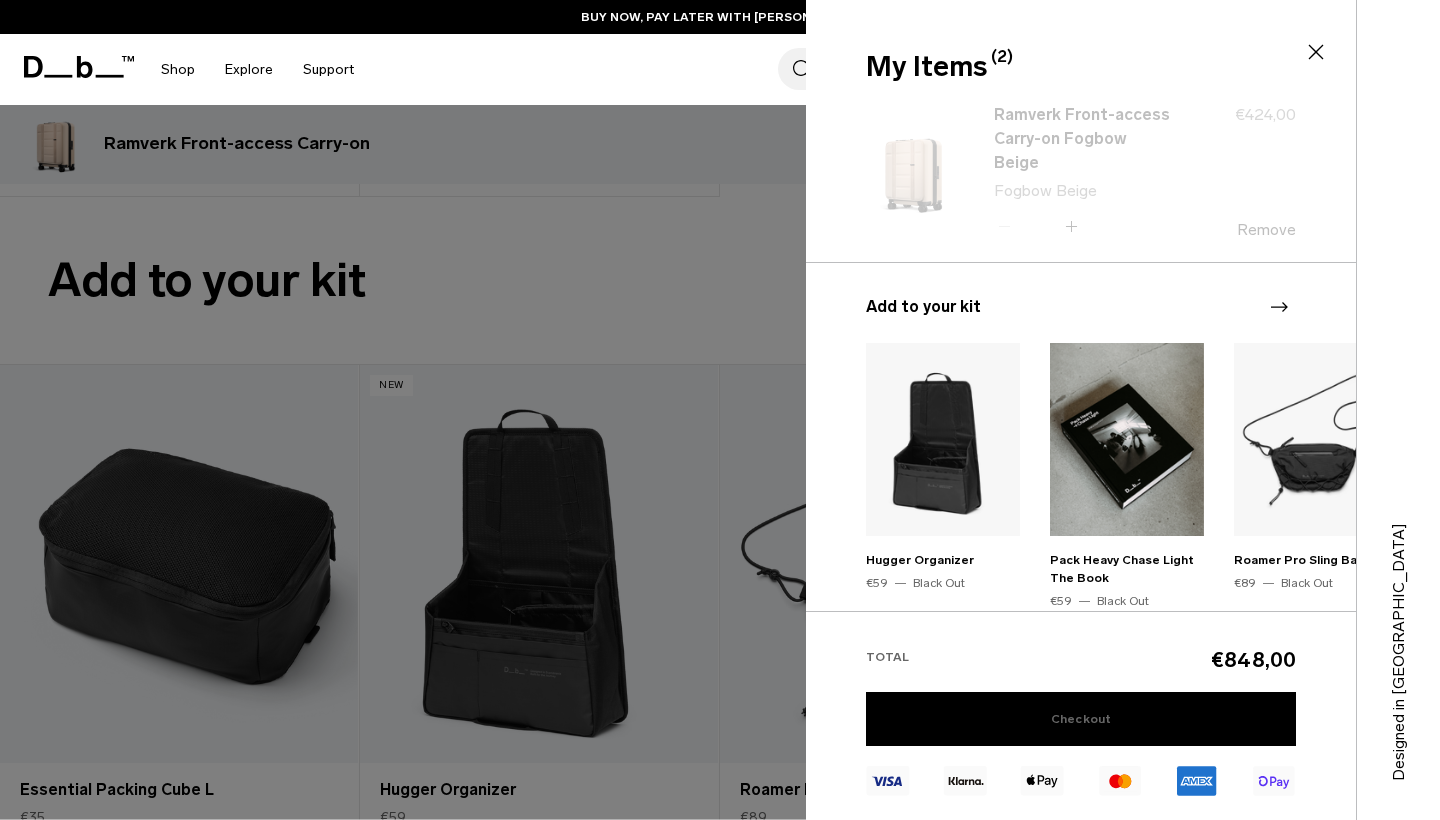 scroll, scrollTop: 3173, scrollLeft: 0, axis: vertical 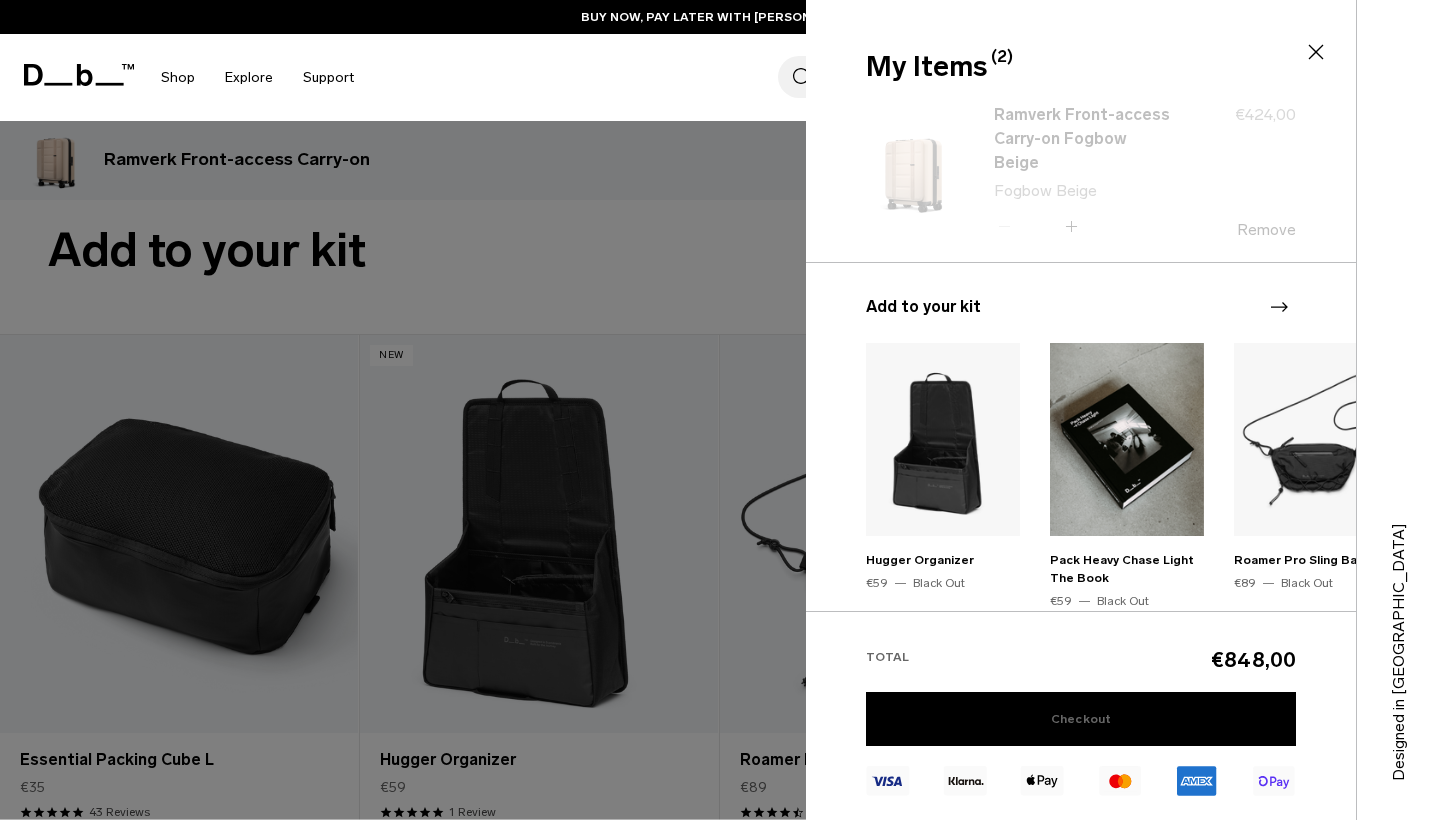 click on "Checkout" at bounding box center (1081, 719) 